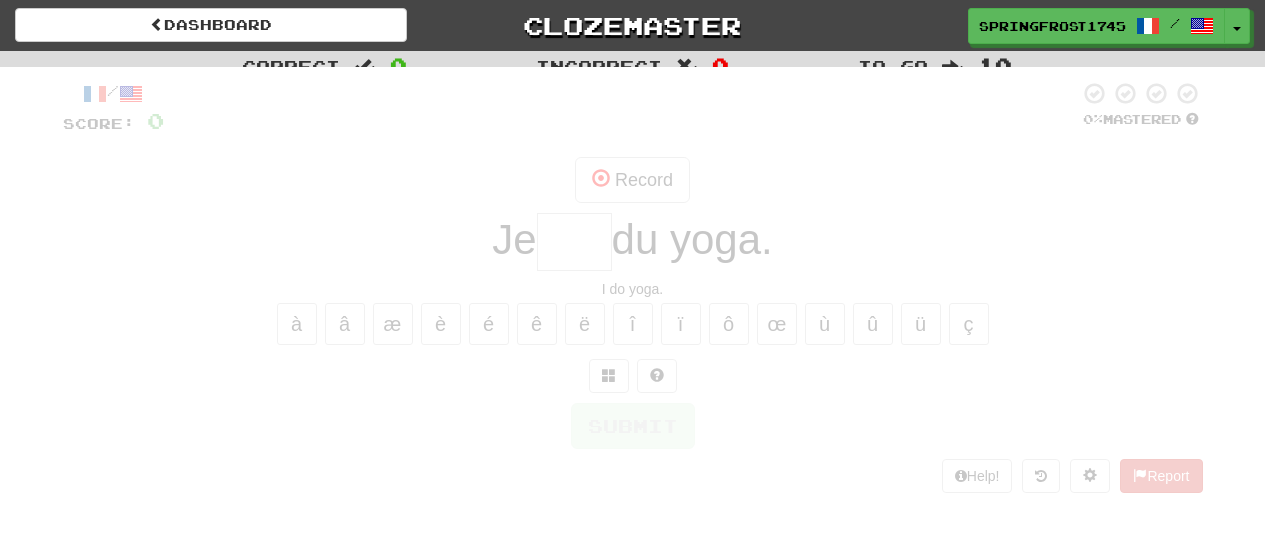 scroll, scrollTop: 0, scrollLeft: 0, axis: both 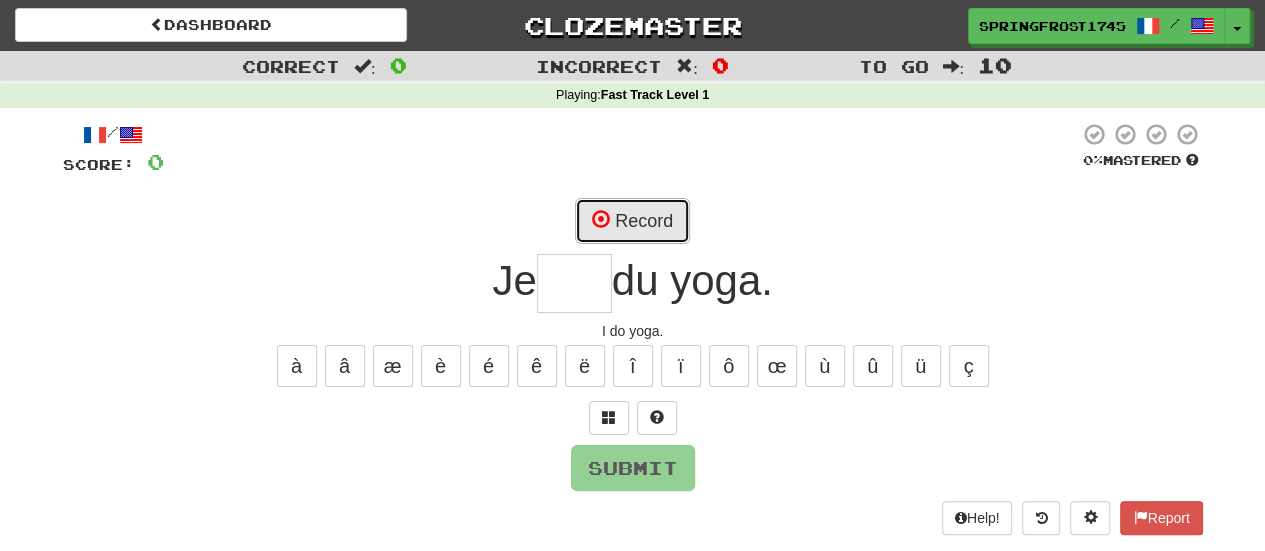 click on "Record" at bounding box center [632, 221] 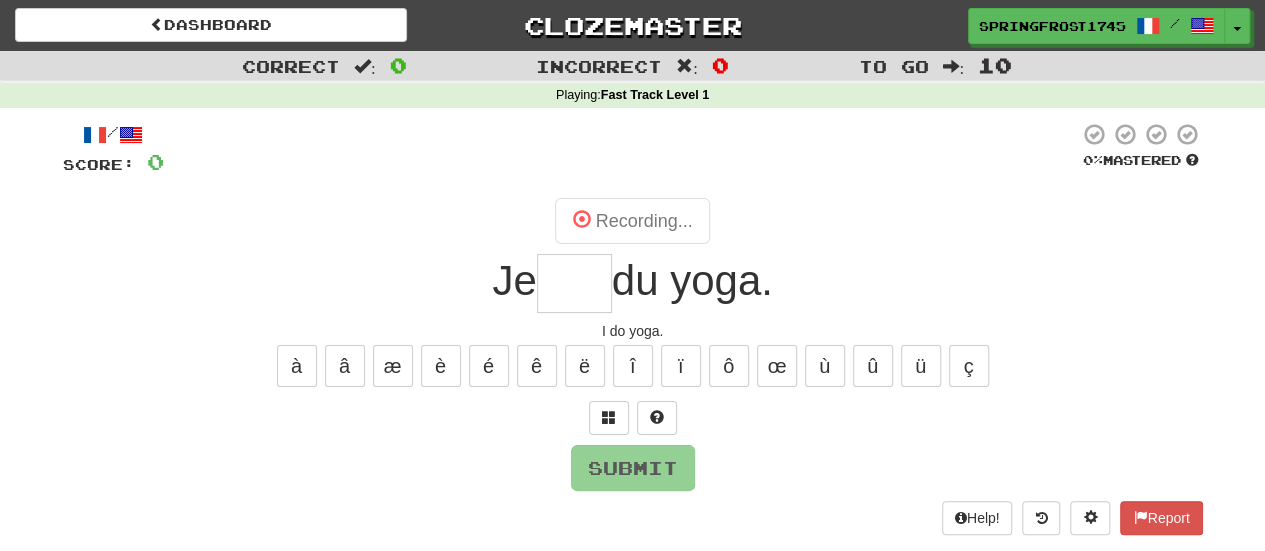 type on "****" 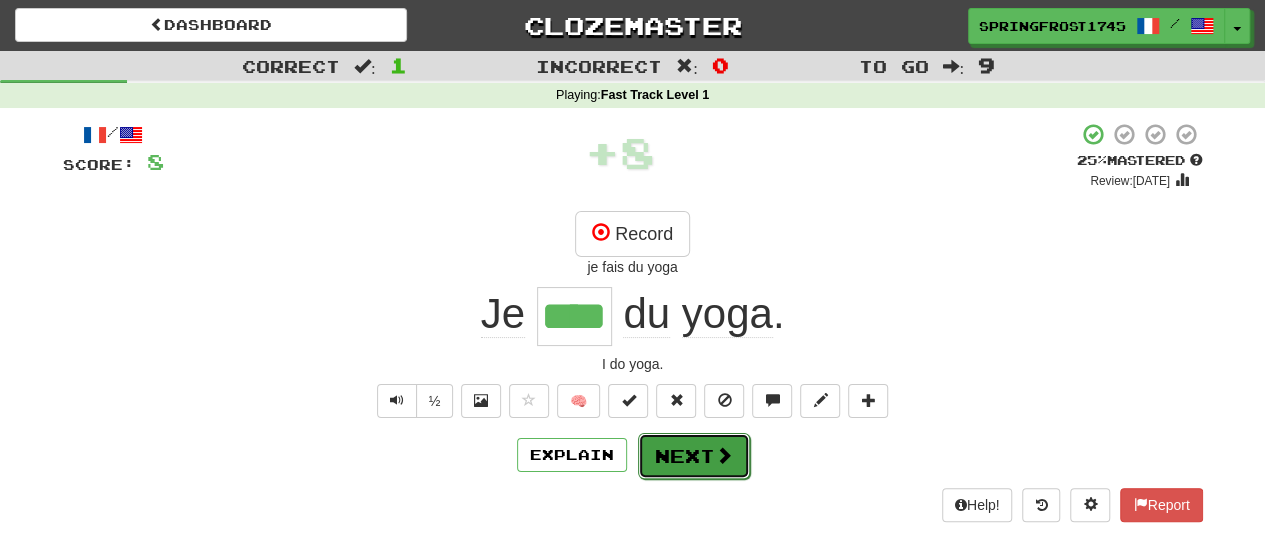 click on "Next" at bounding box center [694, 456] 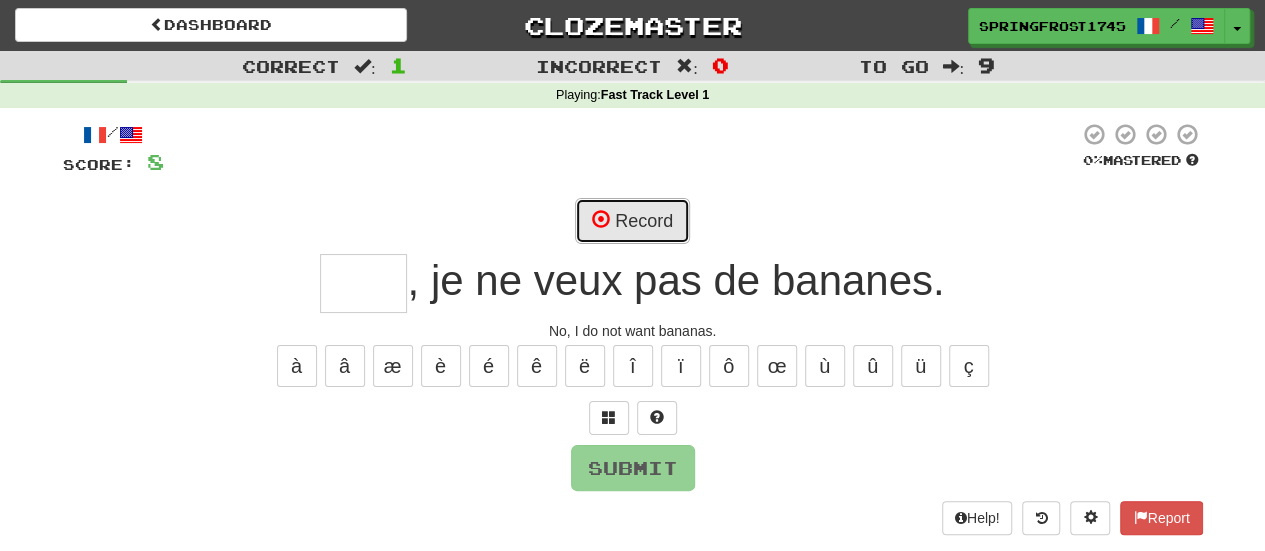 click on "Record" at bounding box center (632, 221) 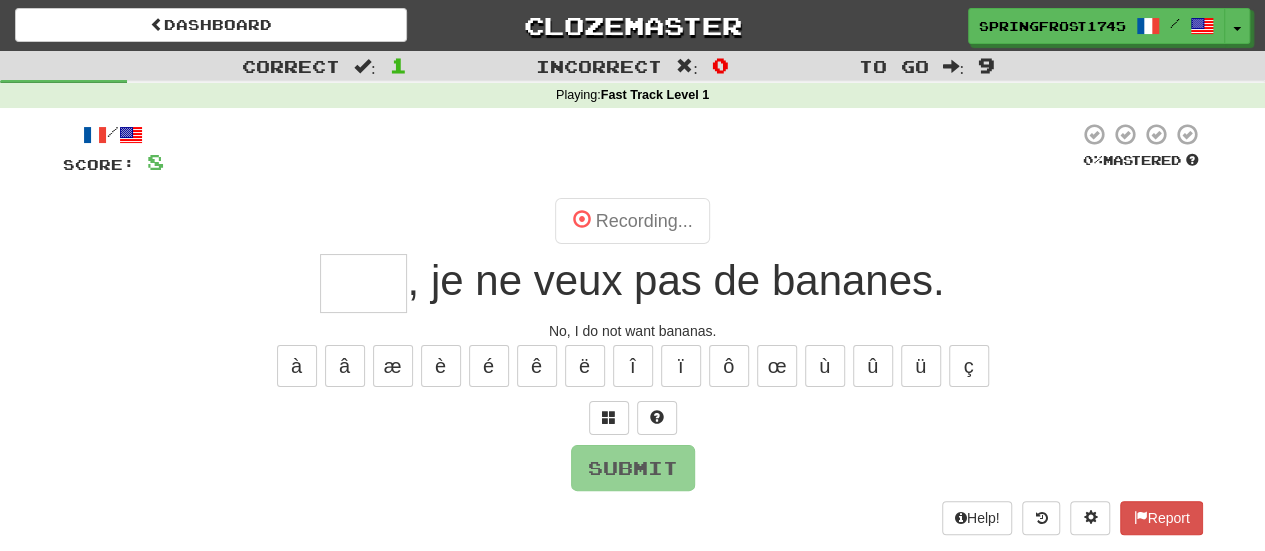 type on "***" 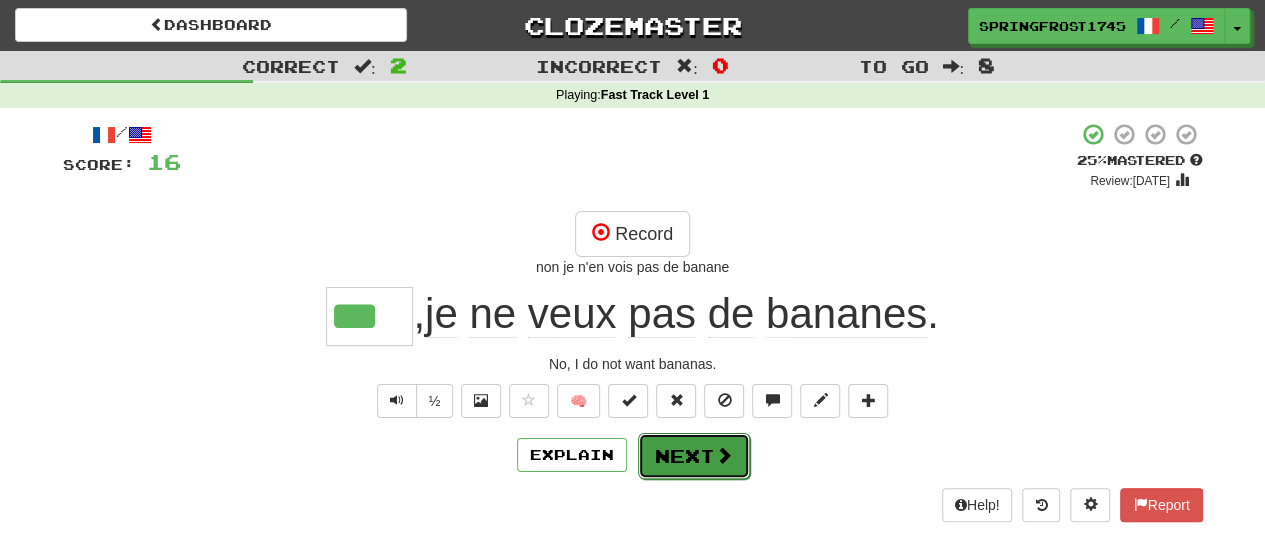 click on "Next" at bounding box center [694, 456] 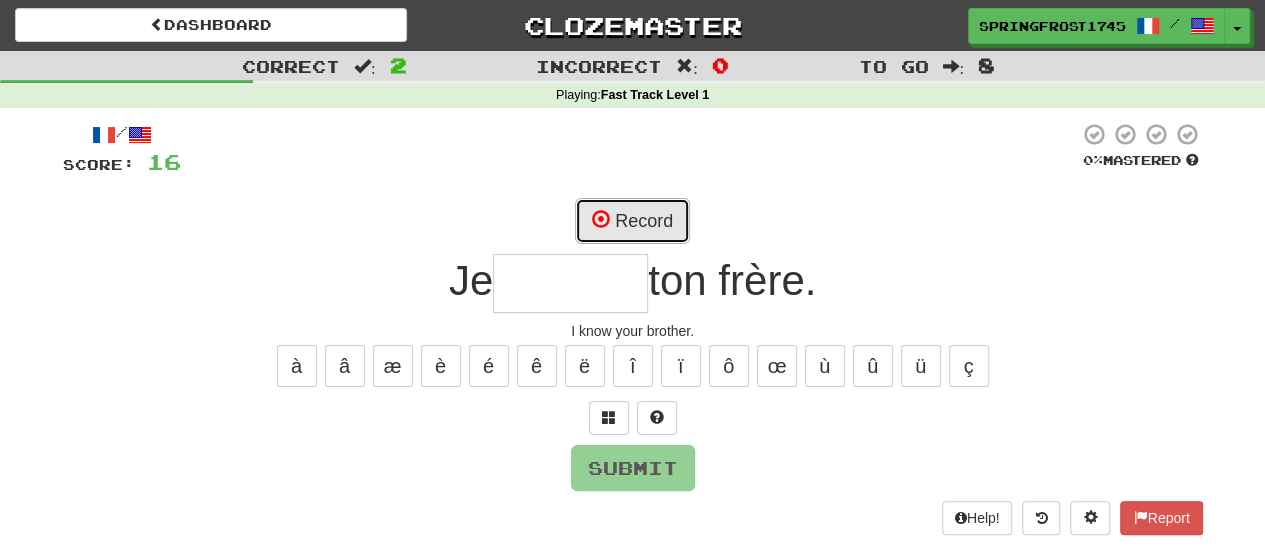 click on "Record" at bounding box center [632, 221] 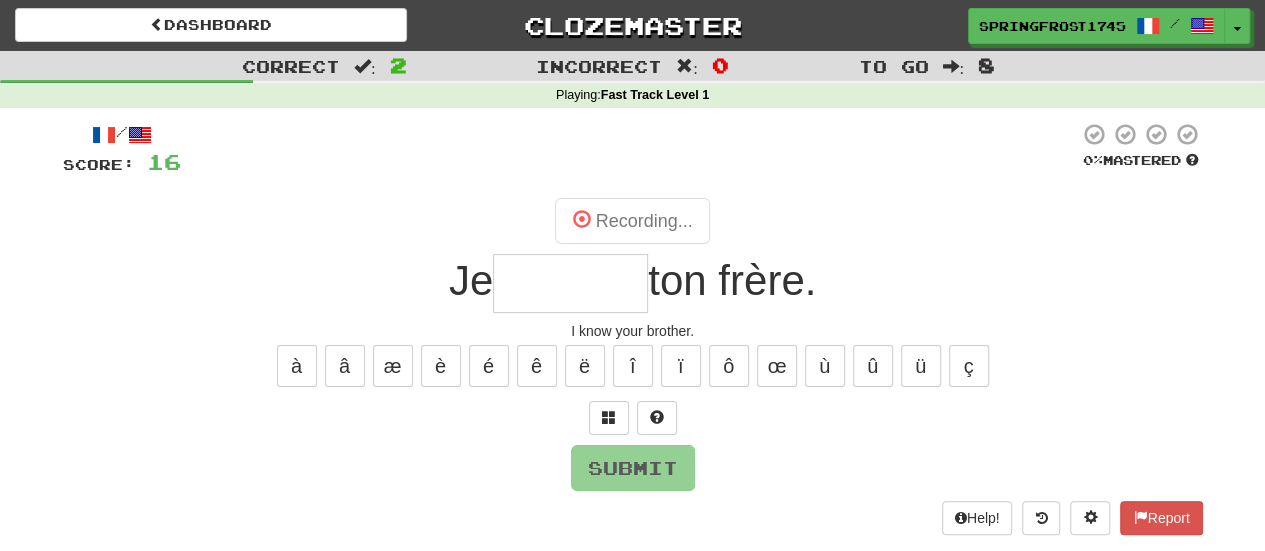 type on "*******" 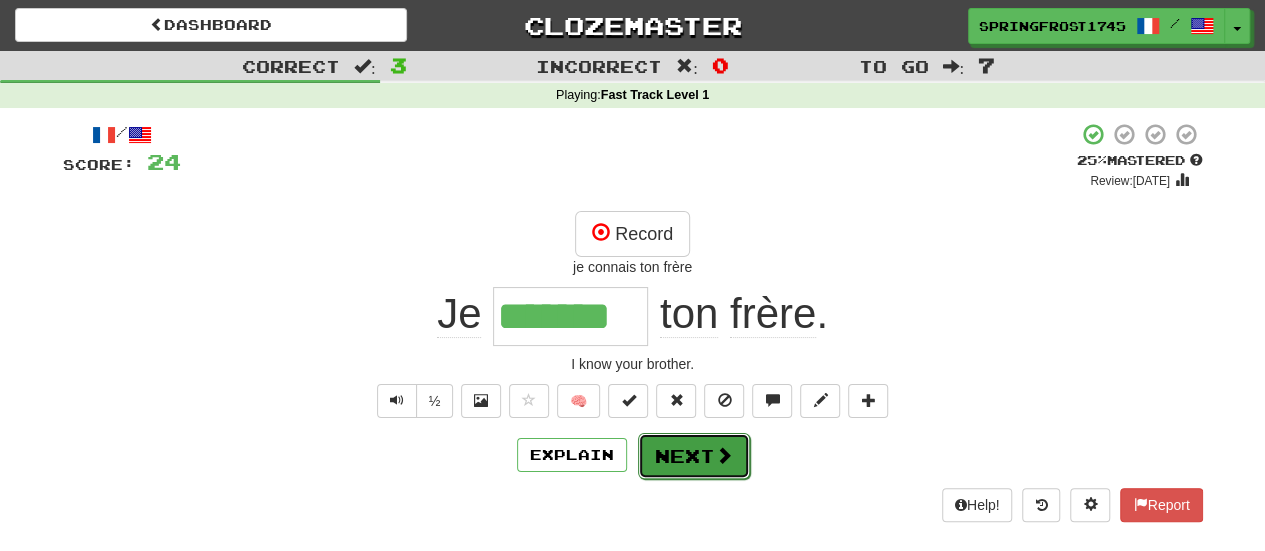 click at bounding box center [724, 455] 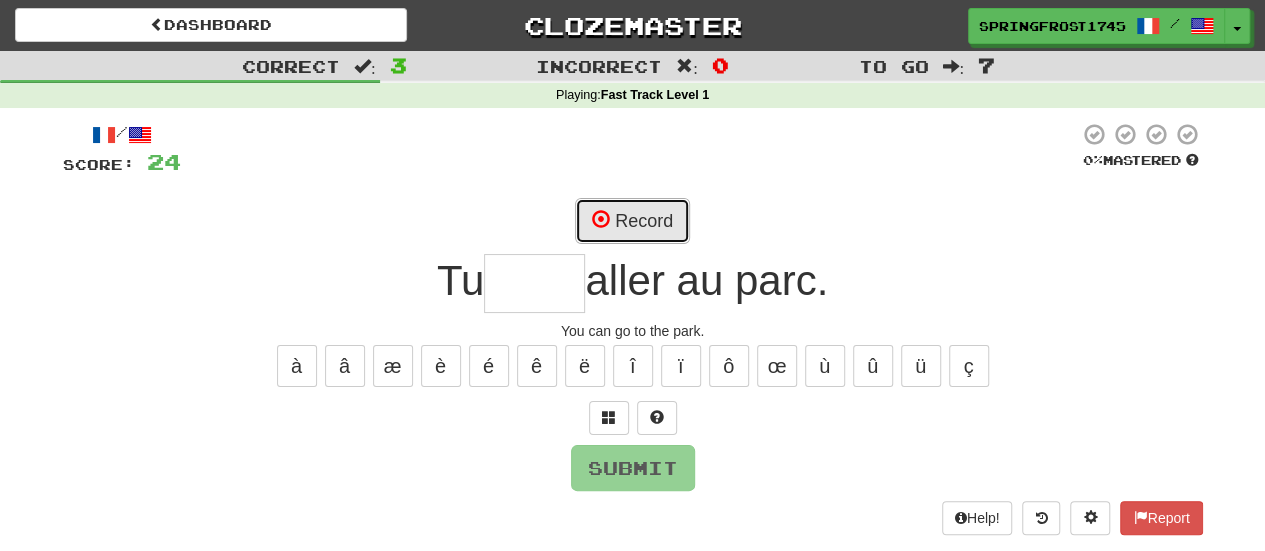 click on "Record" at bounding box center [632, 221] 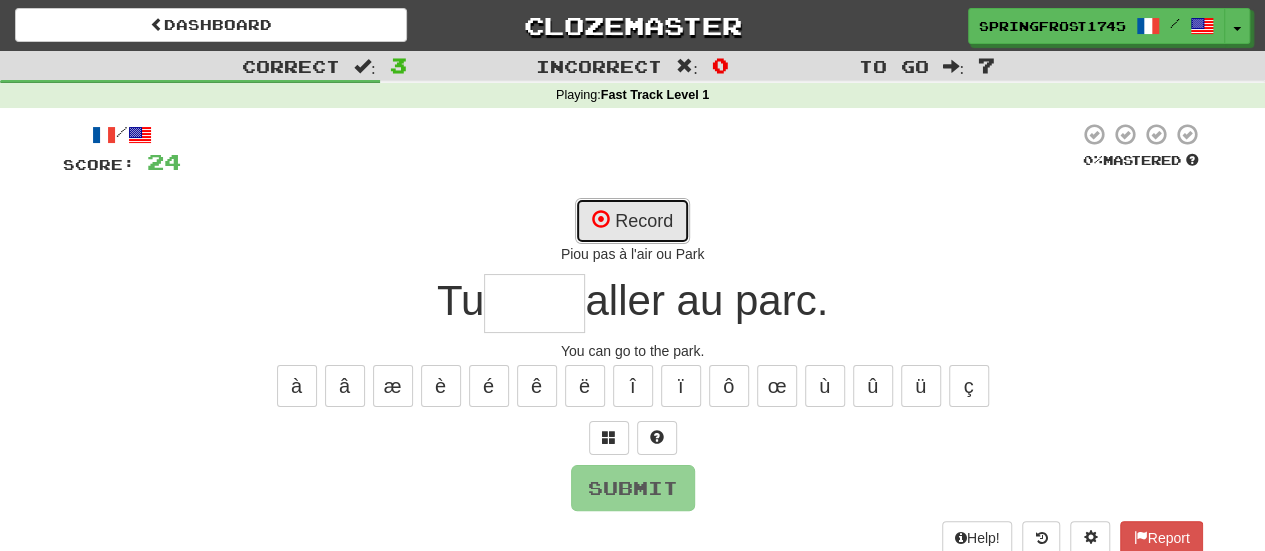 click on "Record" at bounding box center [632, 221] 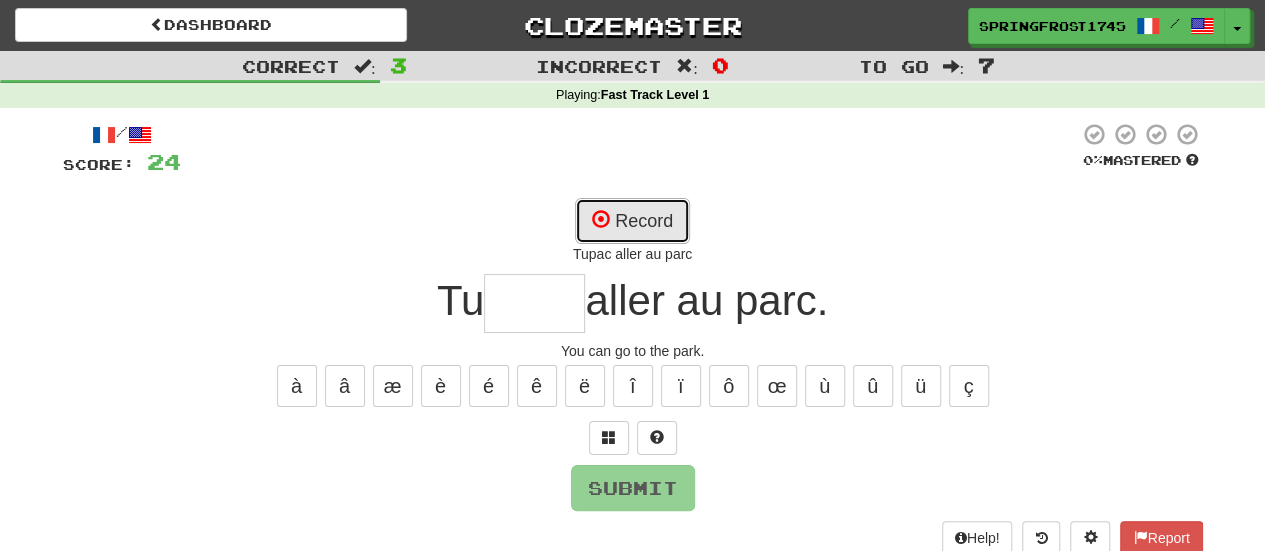 click on "Record" at bounding box center [632, 221] 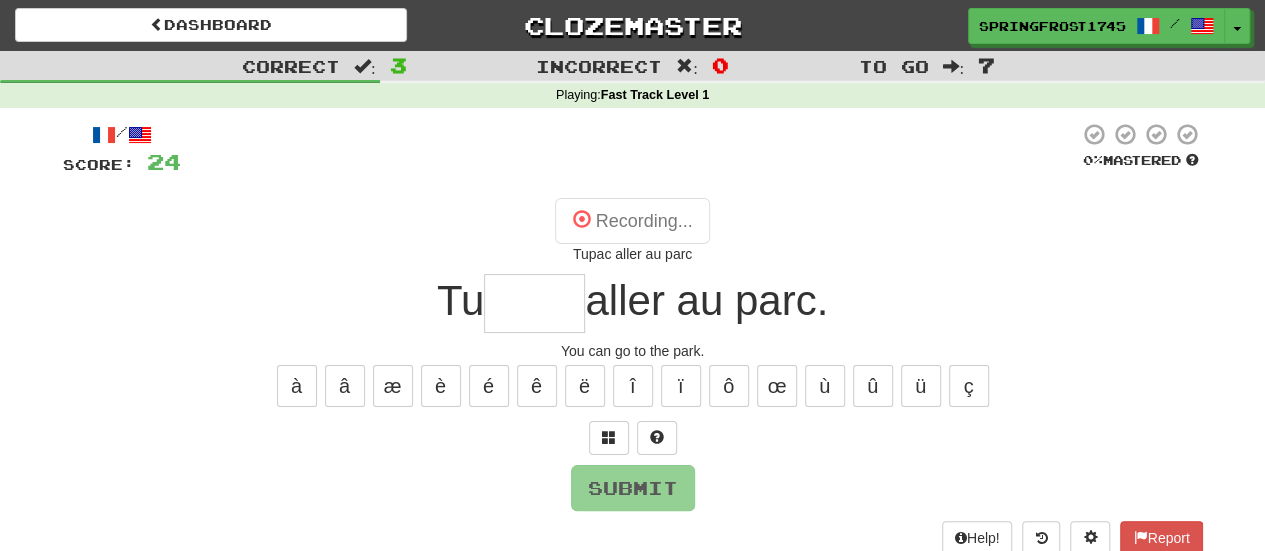 type on "****" 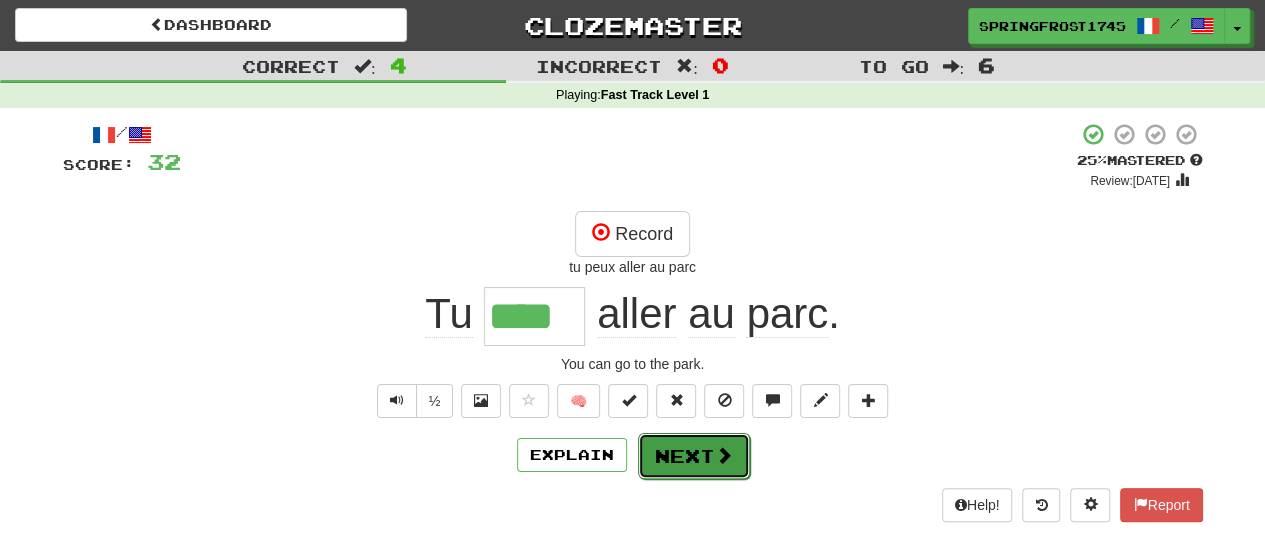 click at bounding box center (724, 455) 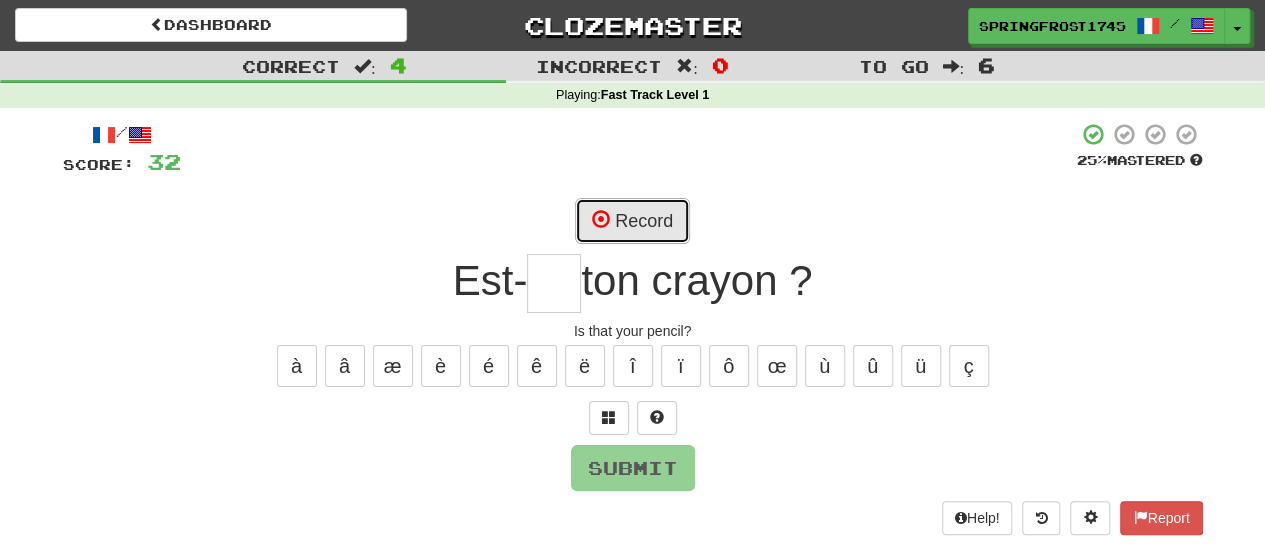 click on "Record" at bounding box center [632, 221] 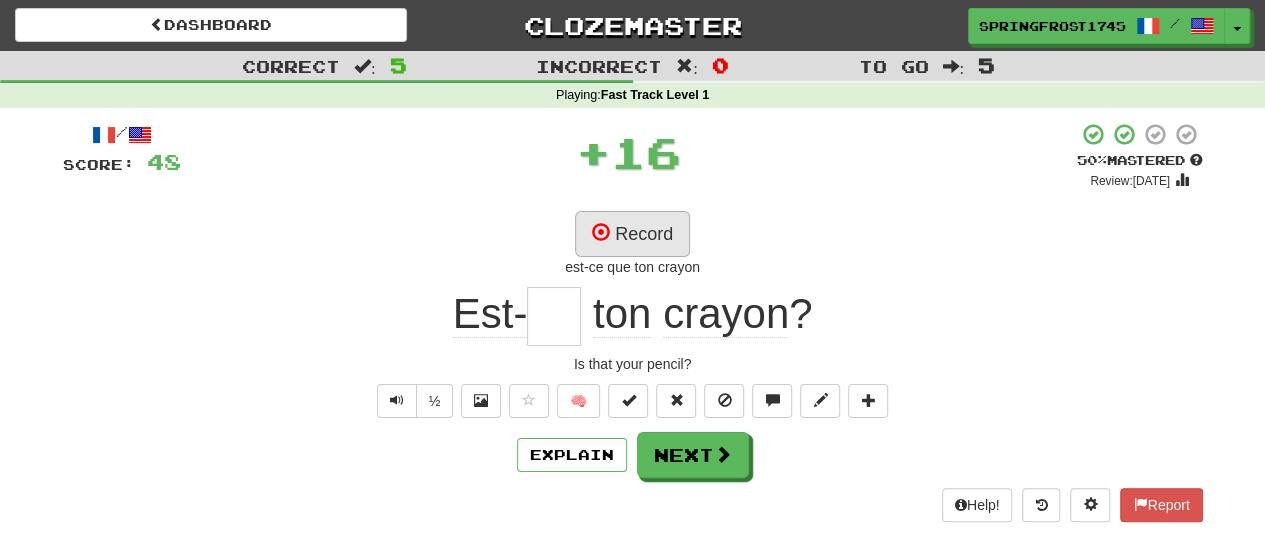 type on "**" 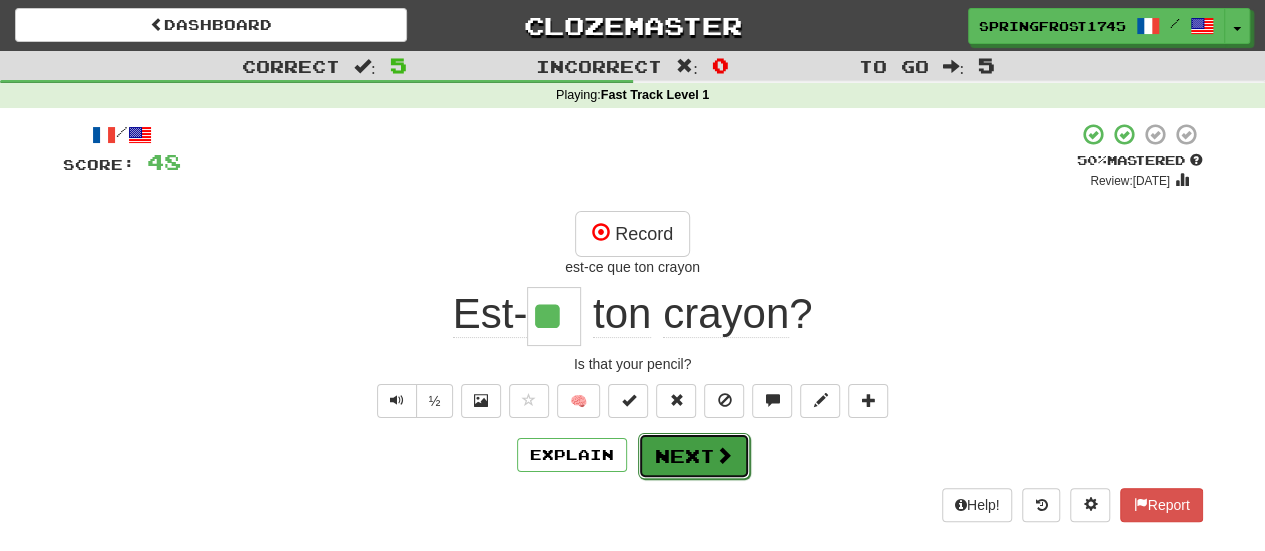 click on "Next" at bounding box center (694, 456) 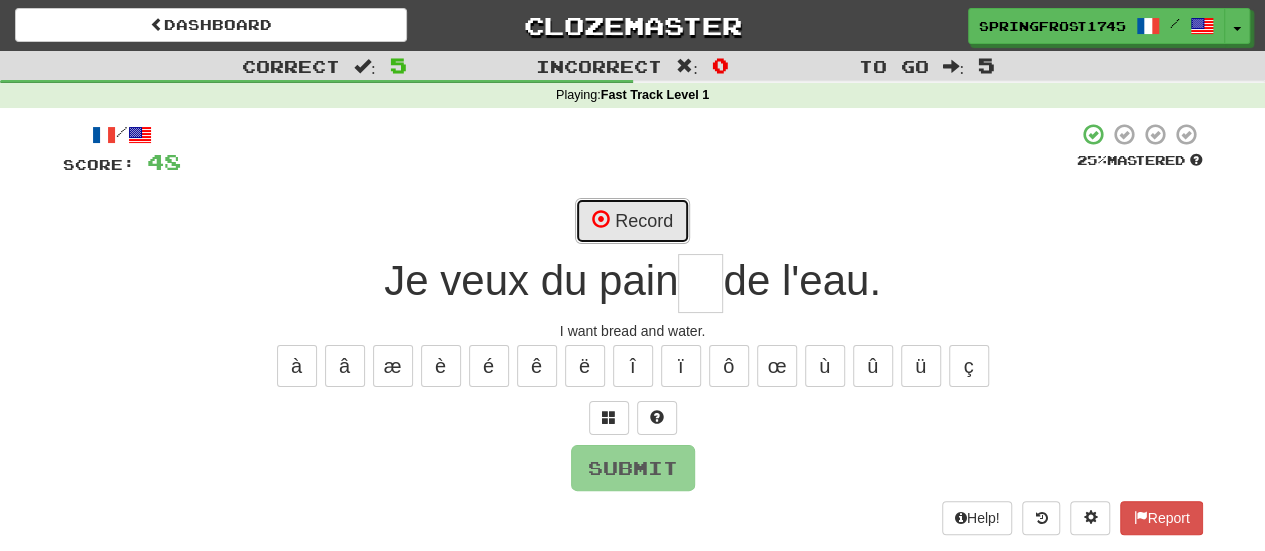click on "Record" at bounding box center [632, 221] 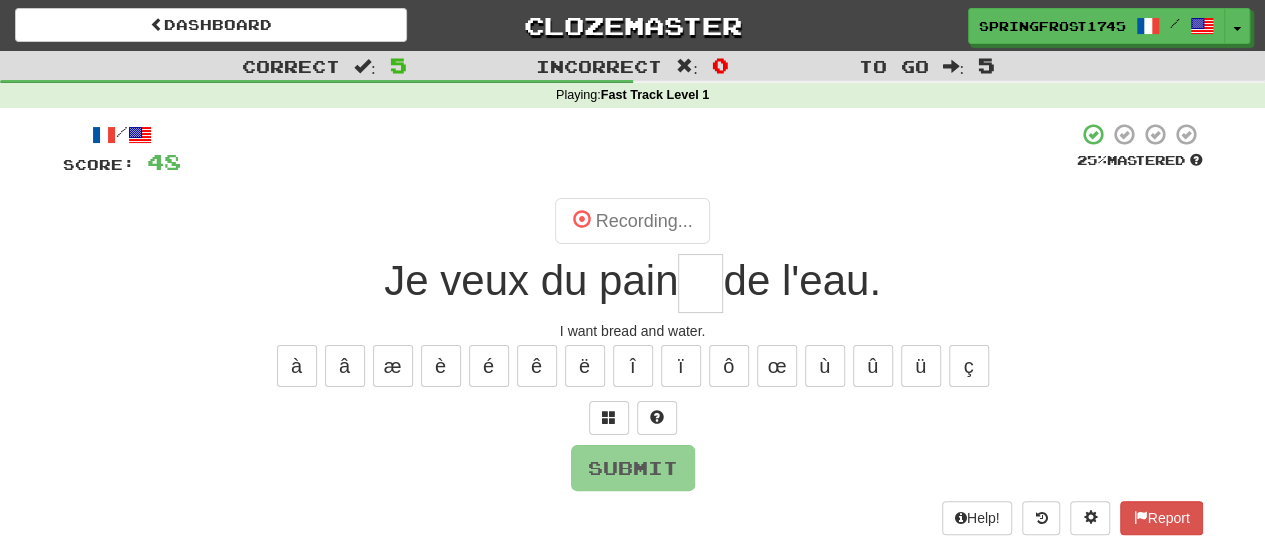 type on "**" 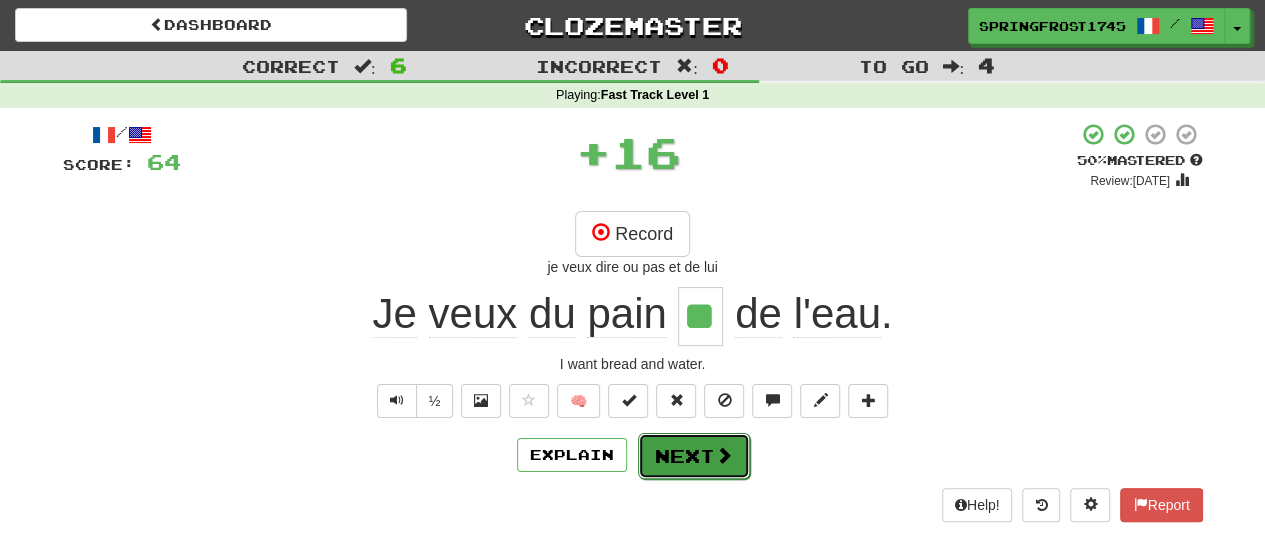 click on "Next" at bounding box center [694, 456] 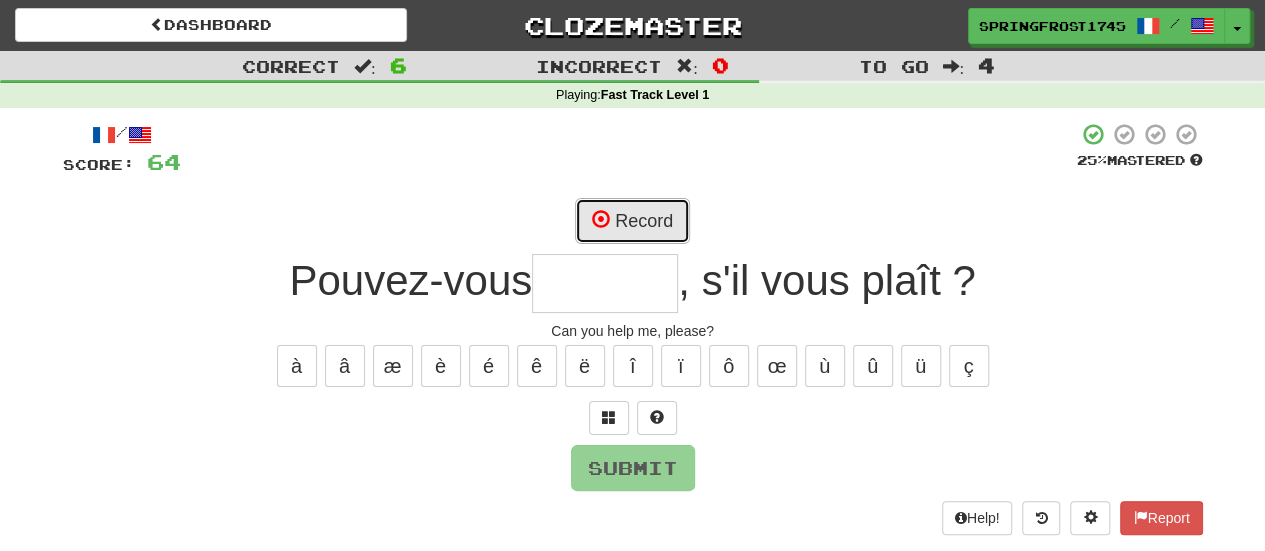 click on "Record" at bounding box center (632, 221) 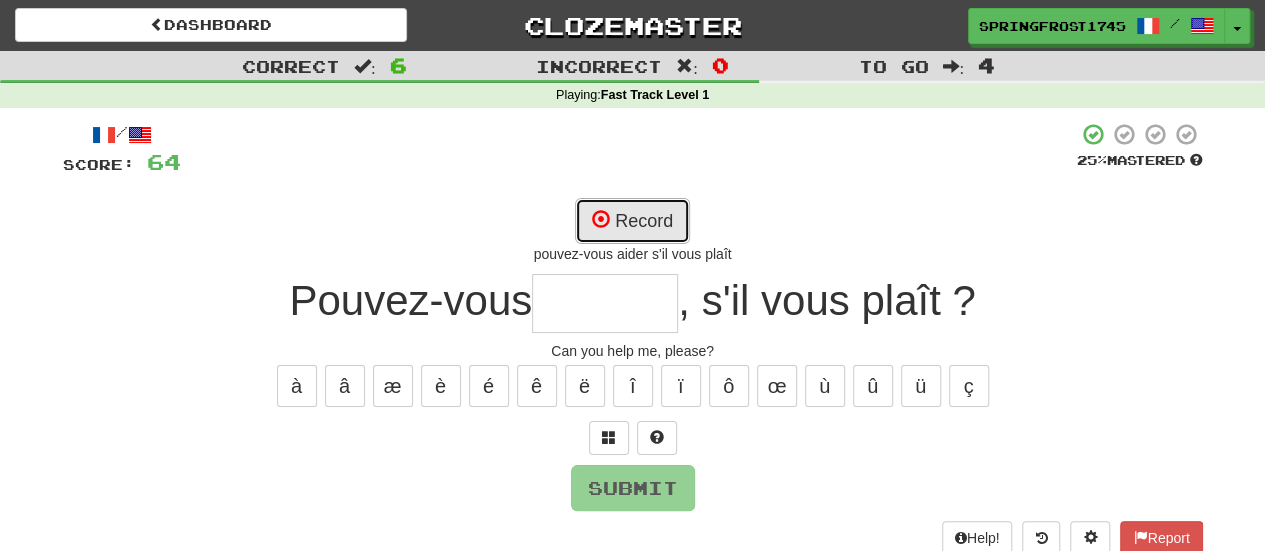 click on "Record" at bounding box center (632, 221) 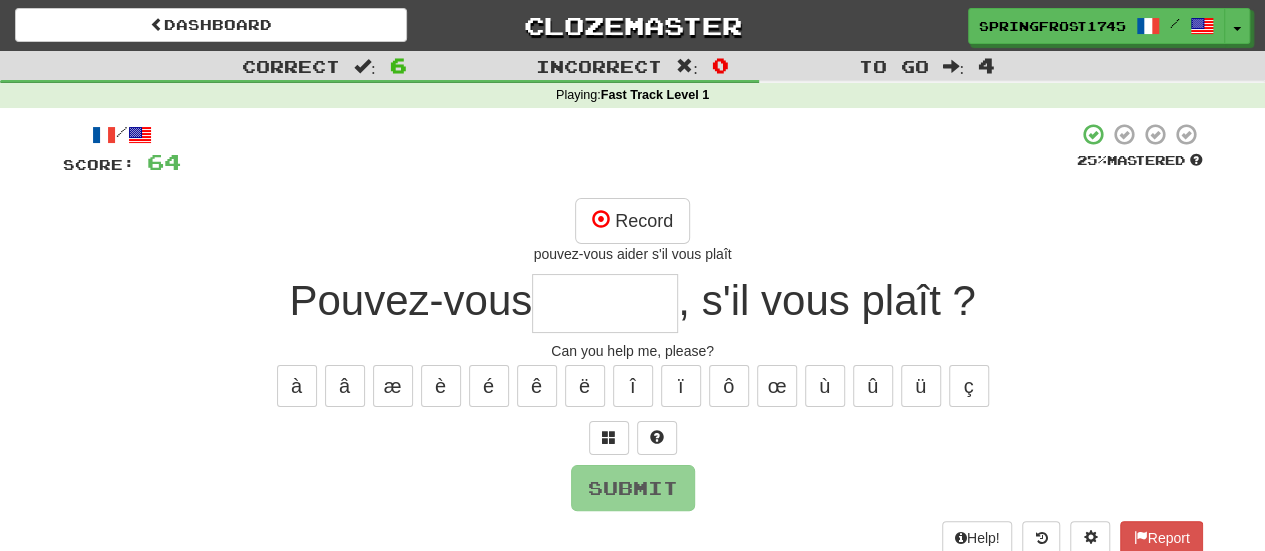 click at bounding box center [605, 303] 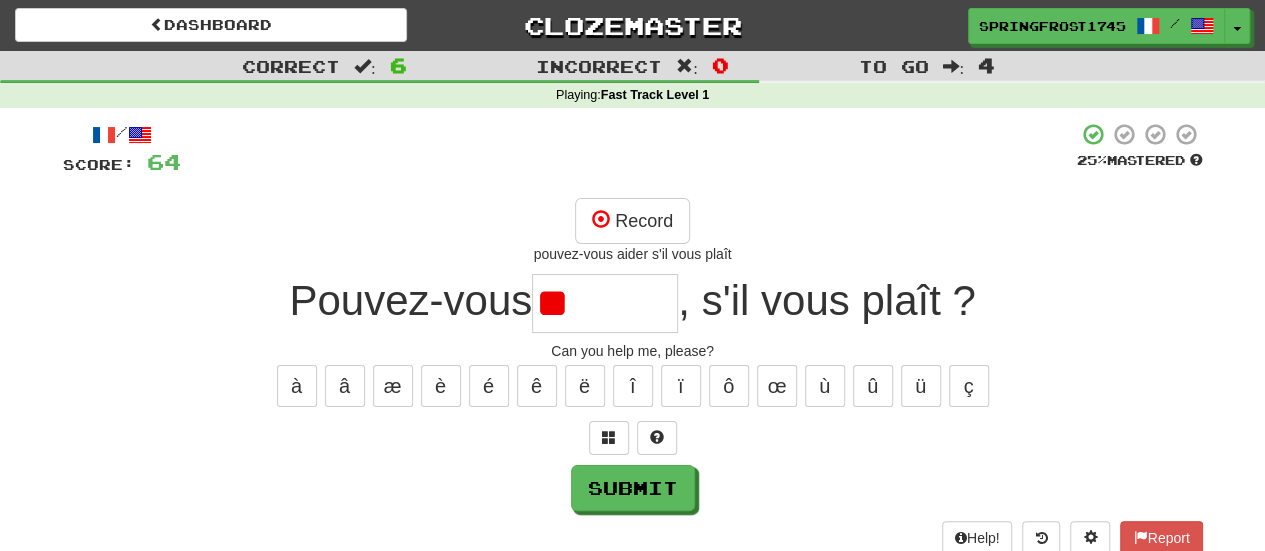 type on "*" 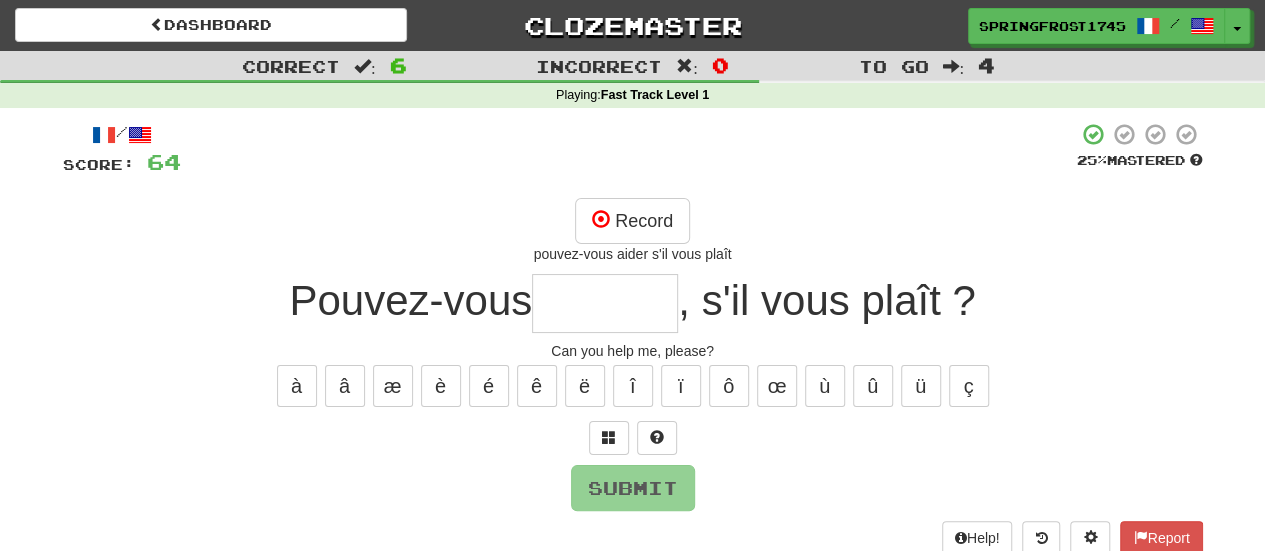 type on "*" 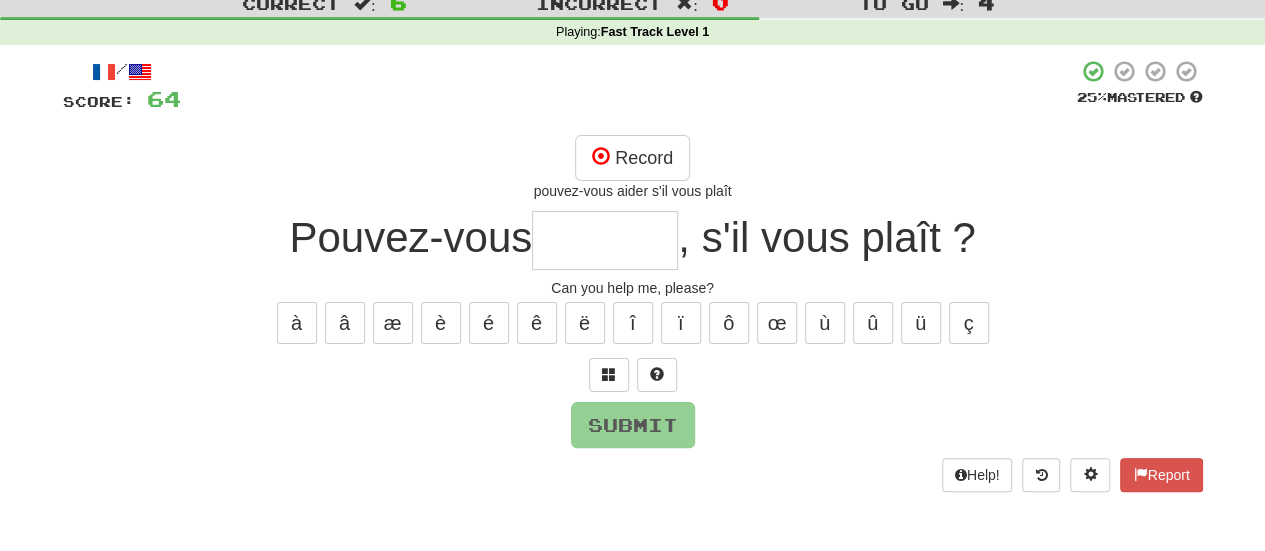 scroll, scrollTop: 73, scrollLeft: 0, axis: vertical 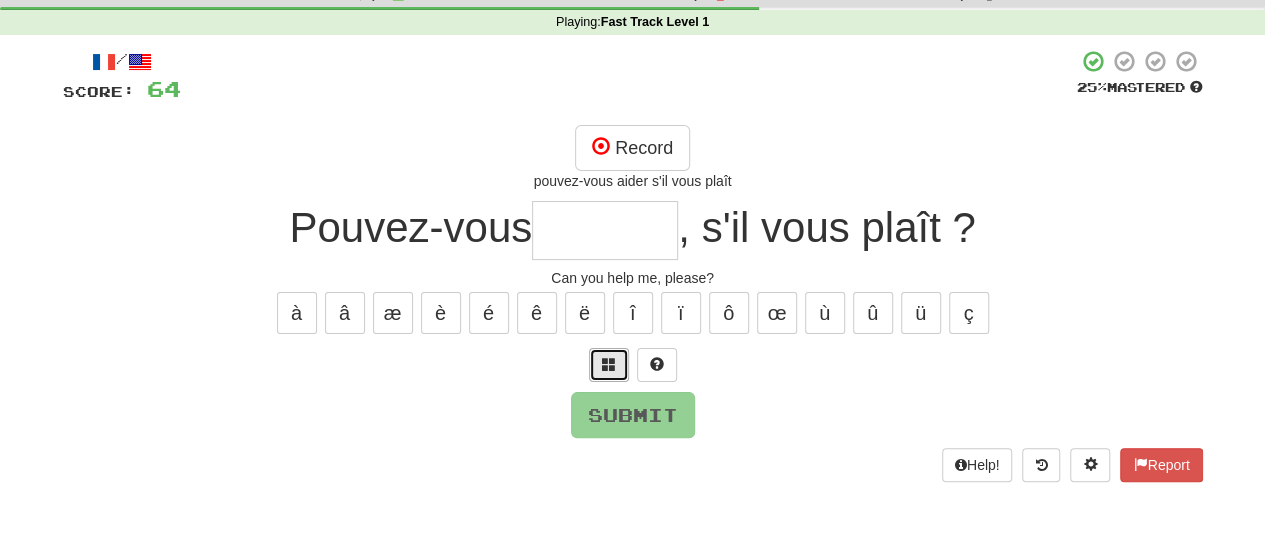 click at bounding box center (609, 364) 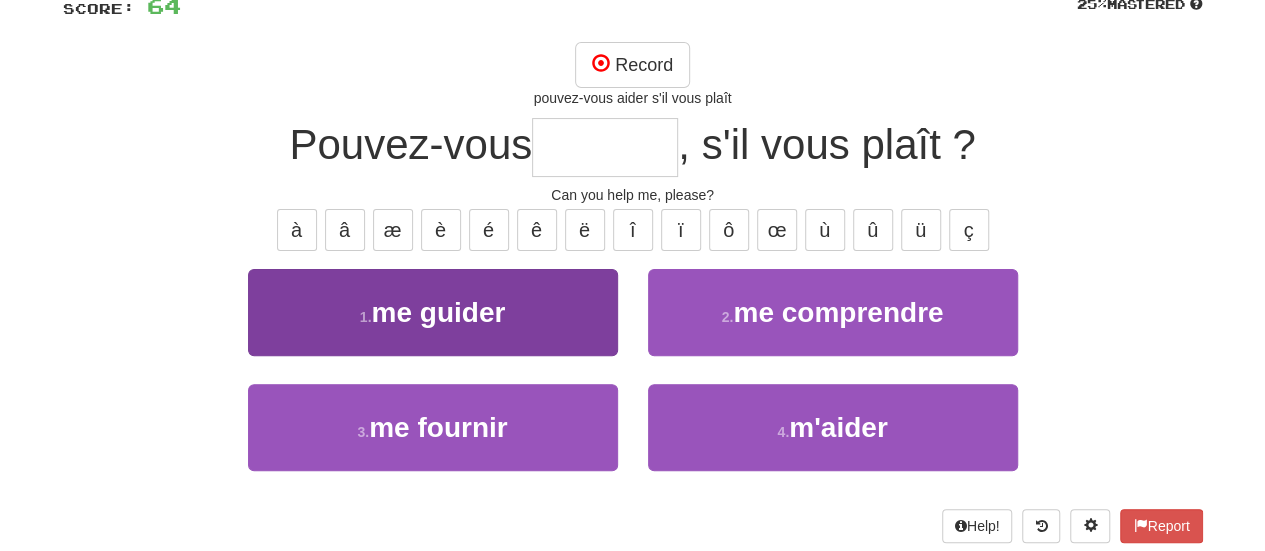 scroll, scrollTop: 189, scrollLeft: 0, axis: vertical 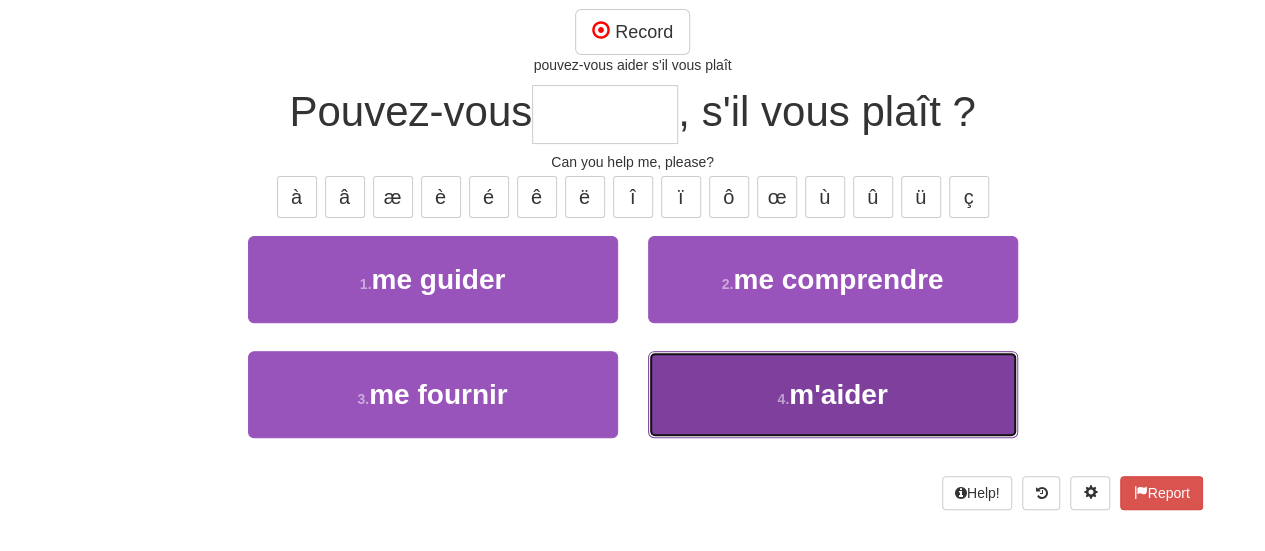 click on "4 .  m'aider" at bounding box center (833, 394) 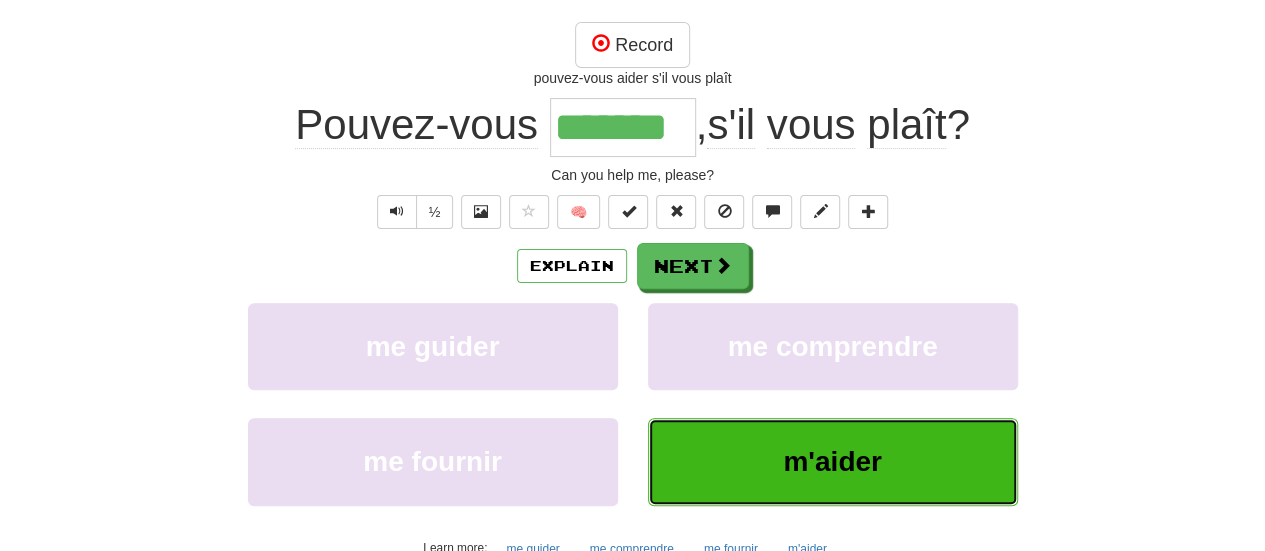 scroll, scrollTop: 202, scrollLeft: 0, axis: vertical 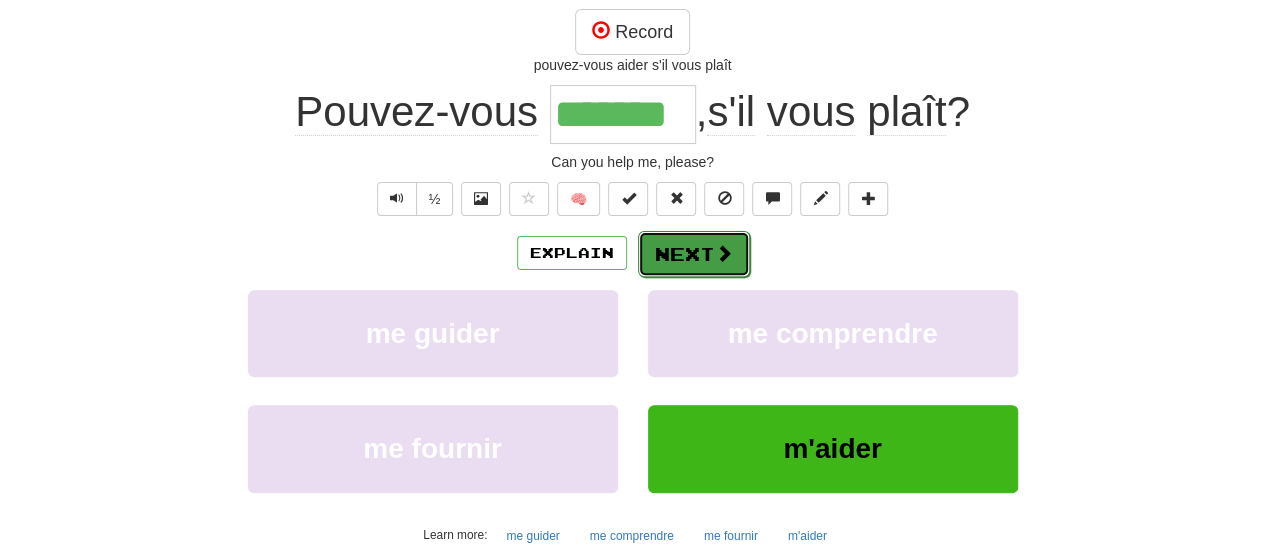 click on "Next" at bounding box center [694, 254] 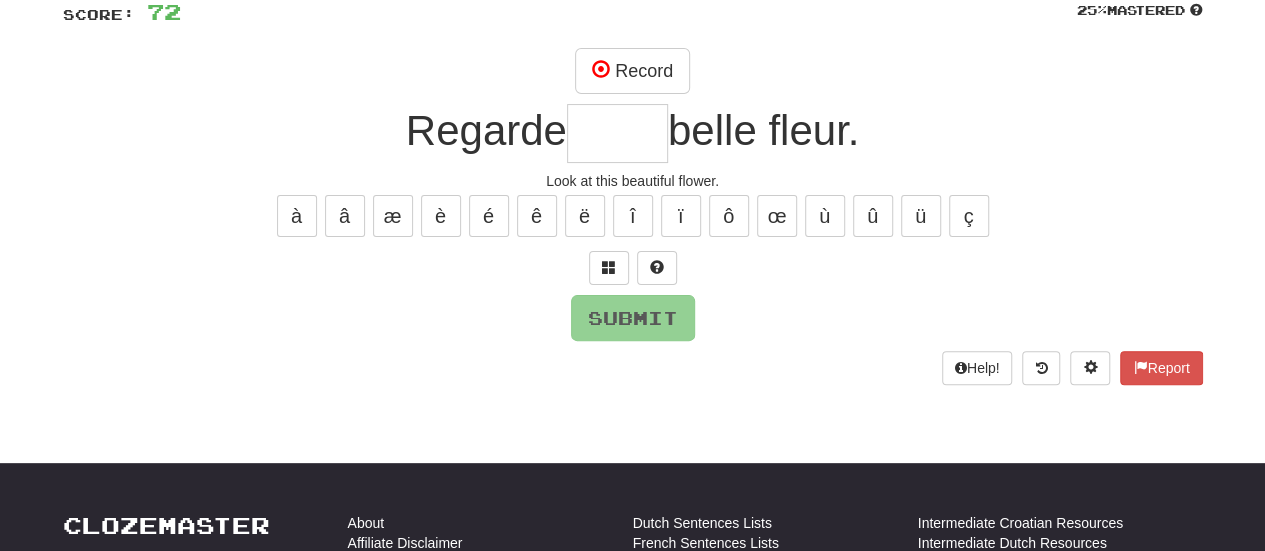 scroll, scrollTop: 149, scrollLeft: 0, axis: vertical 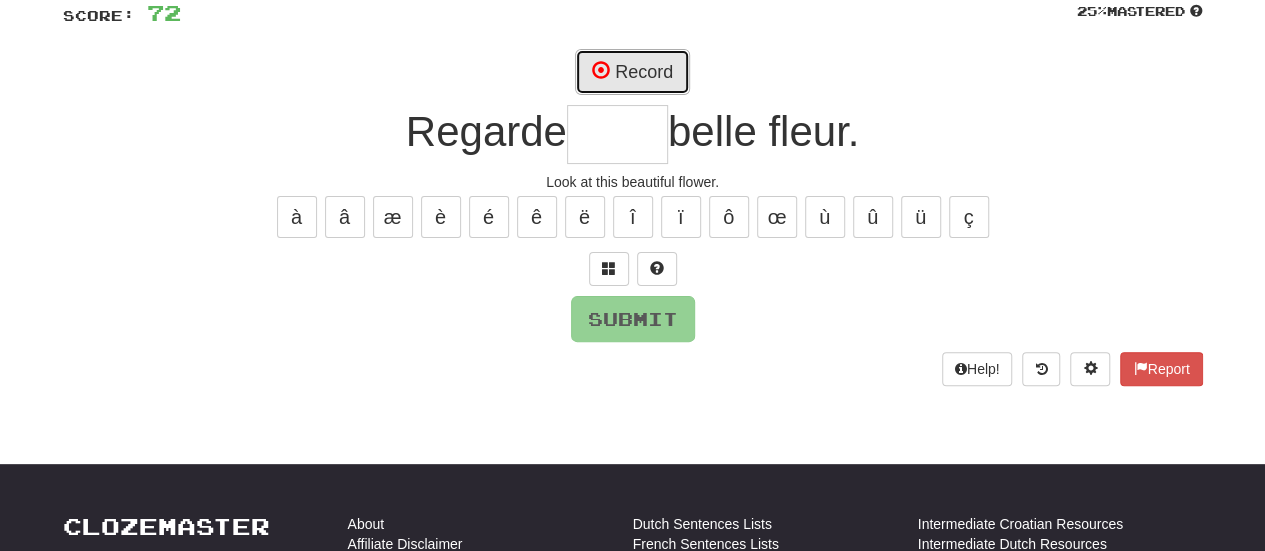 click on "Record" at bounding box center (632, 72) 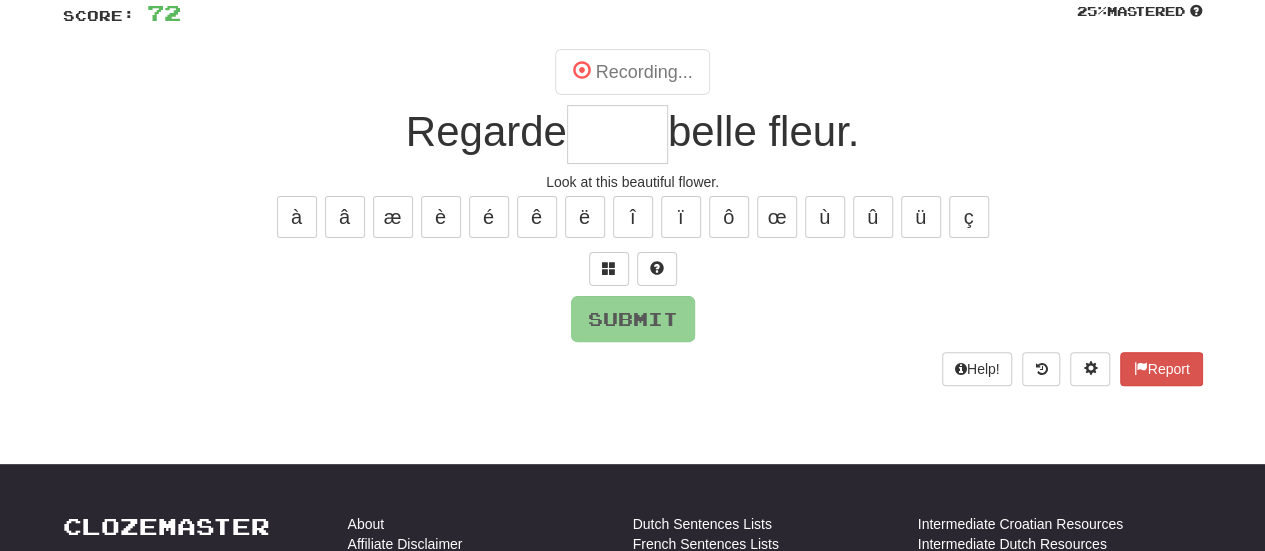 type on "*****" 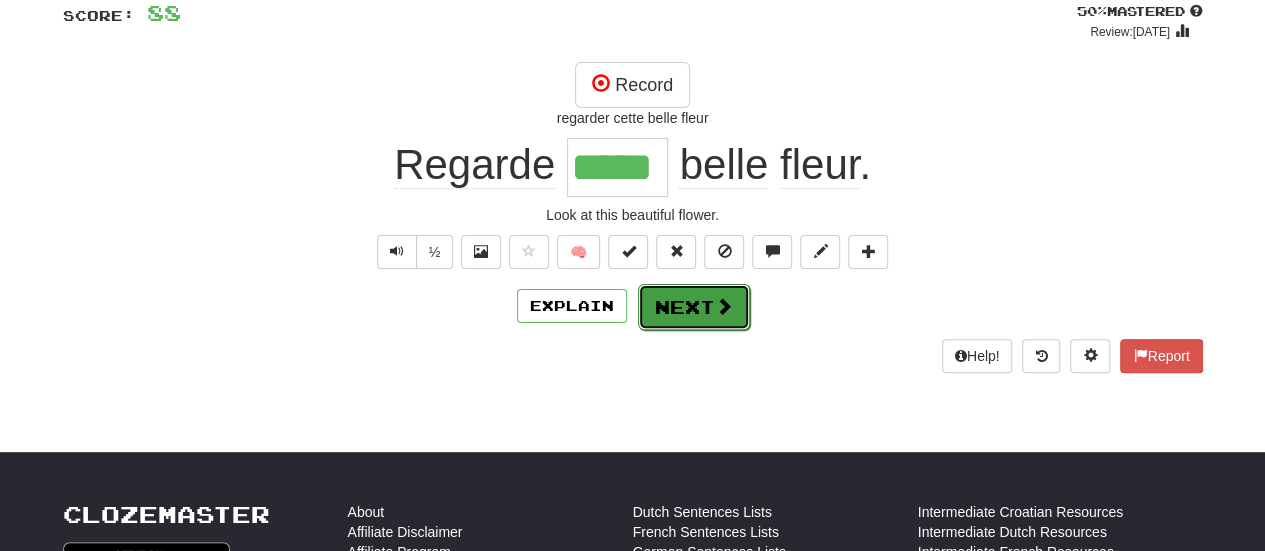 click on "Next" at bounding box center (694, 307) 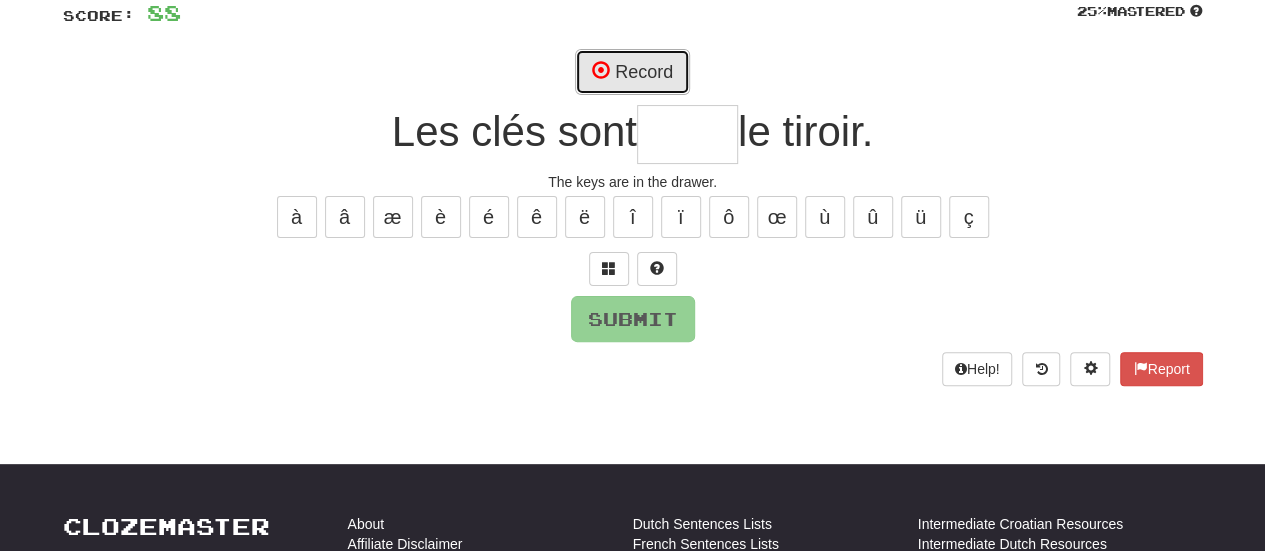 click on "Record" at bounding box center [632, 72] 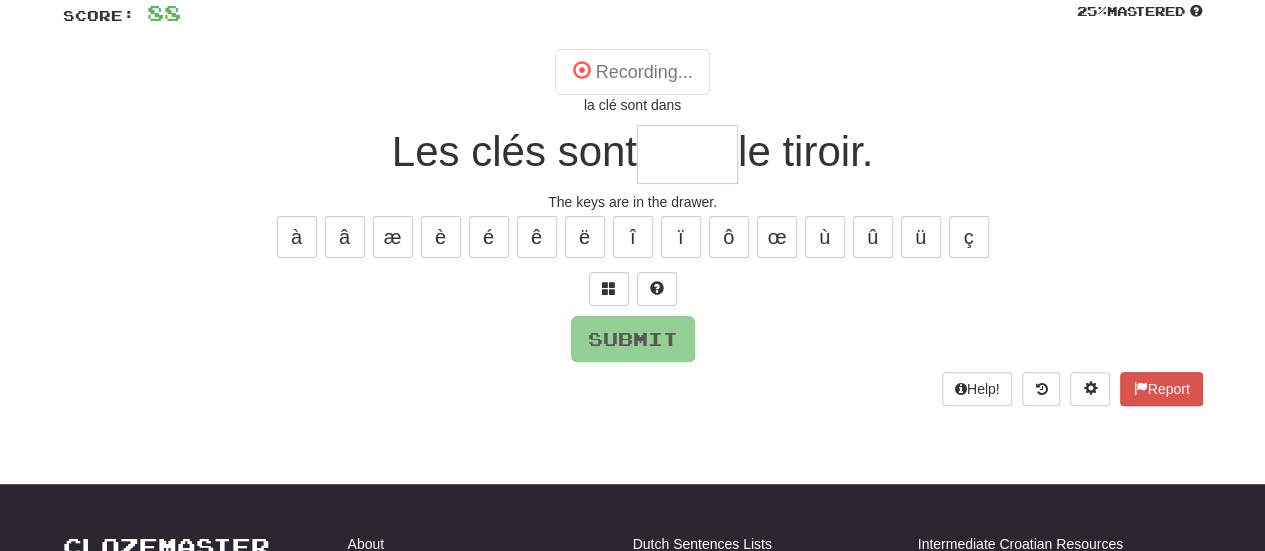 type on "****" 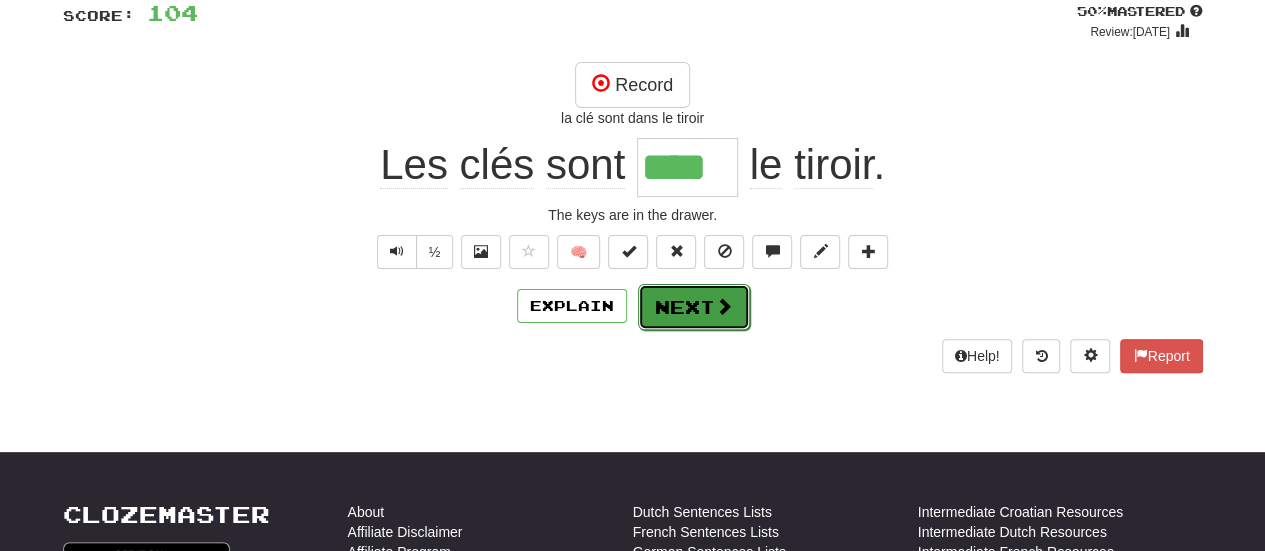 click on "Next" at bounding box center (694, 307) 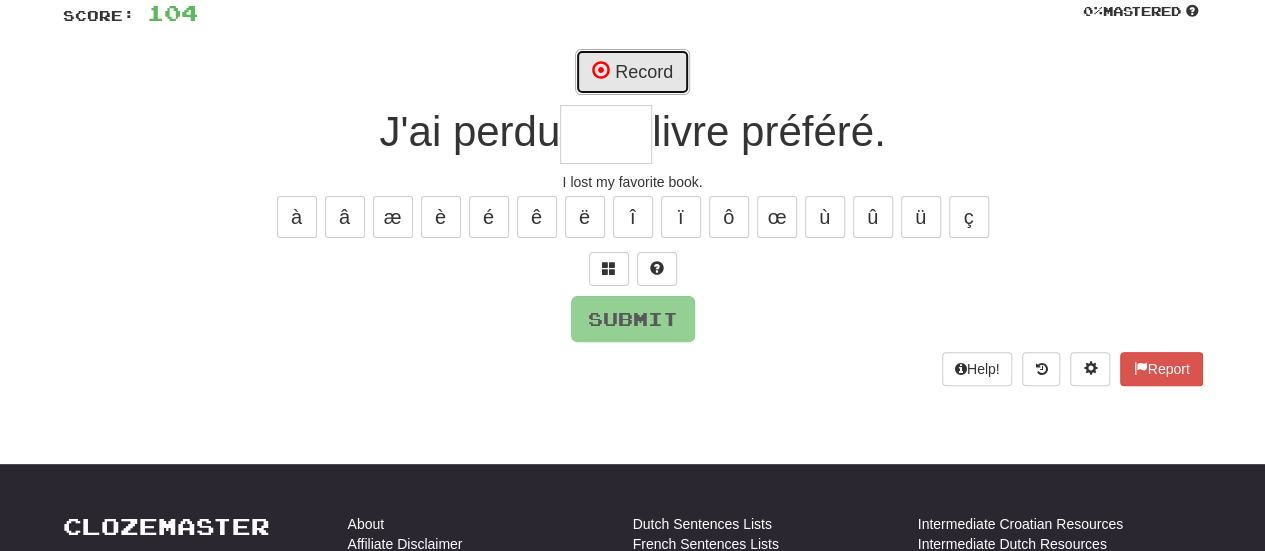 click on "Record" at bounding box center (632, 72) 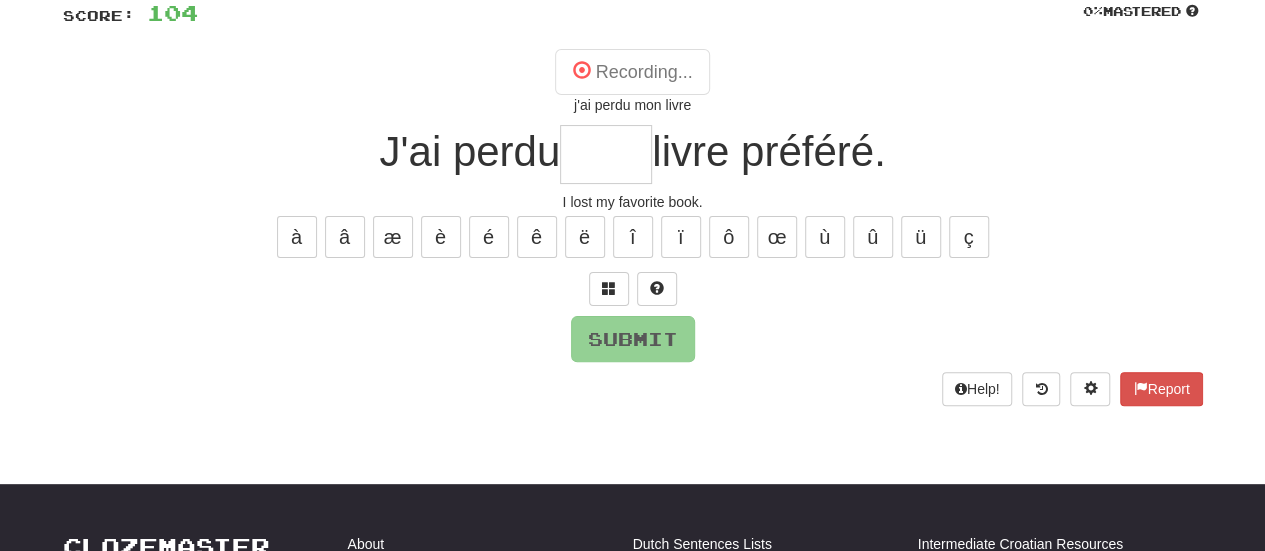 type on "***" 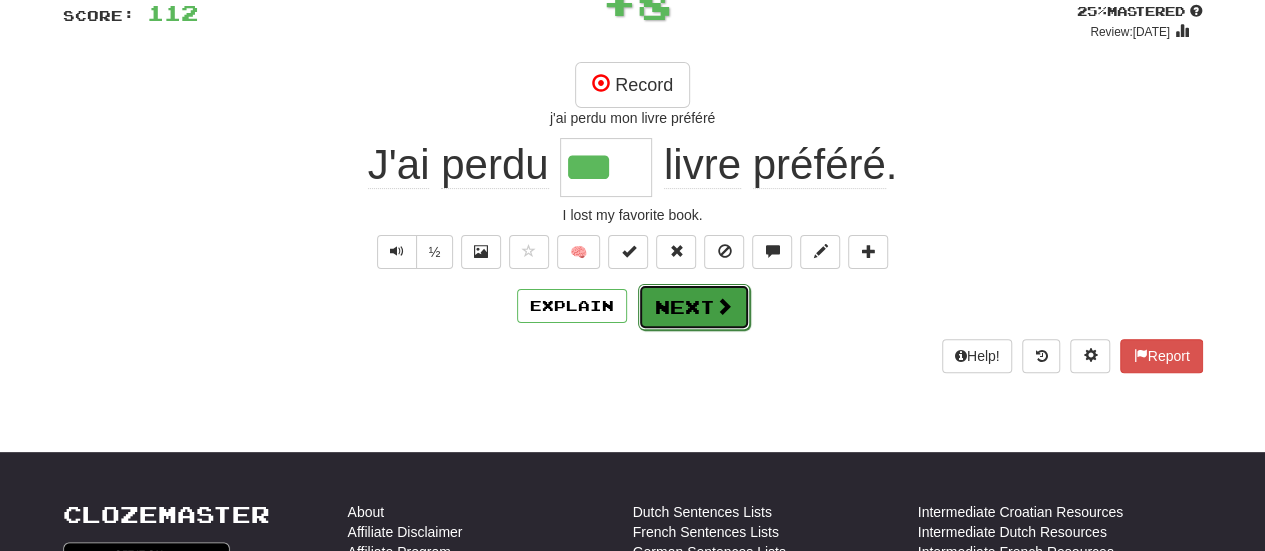 click on "Next" at bounding box center [694, 307] 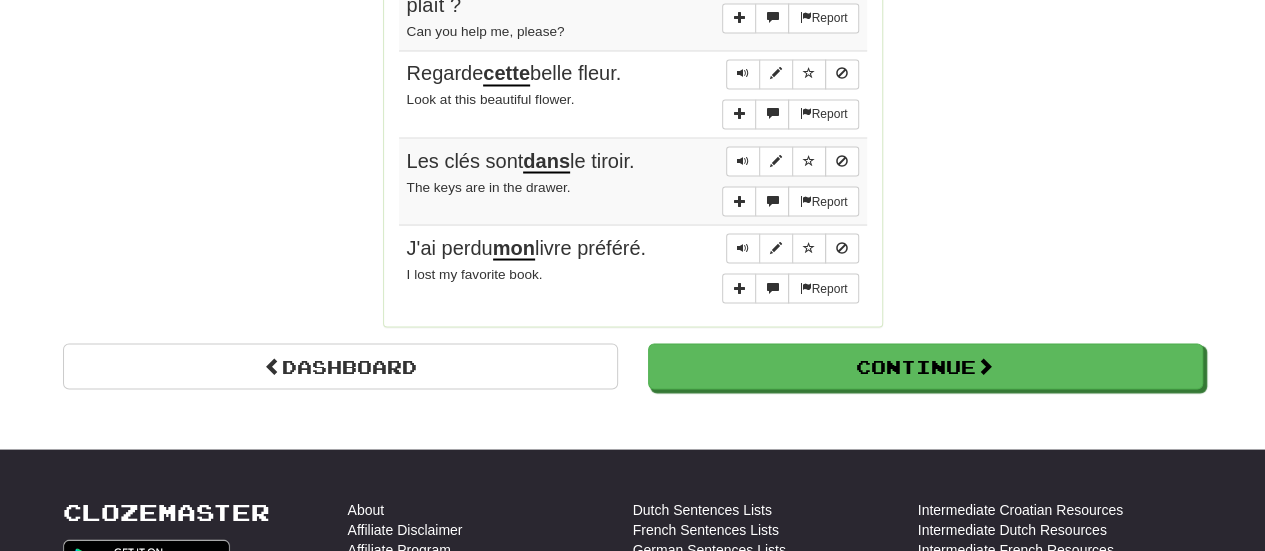 scroll, scrollTop: 1827, scrollLeft: 0, axis: vertical 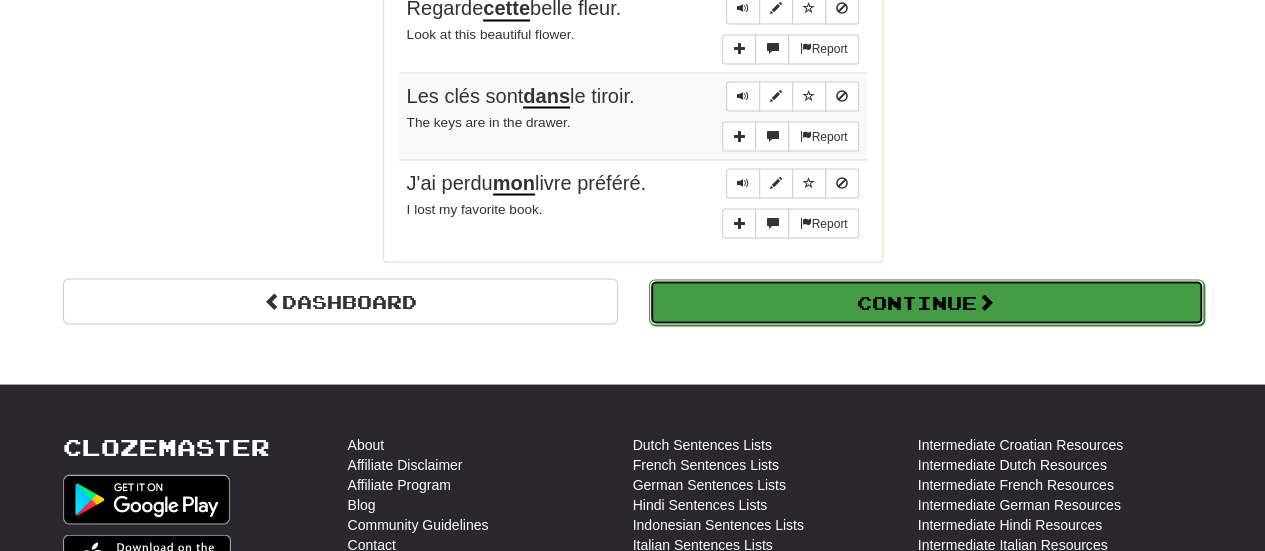 click on "Continue" at bounding box center [926, 302] 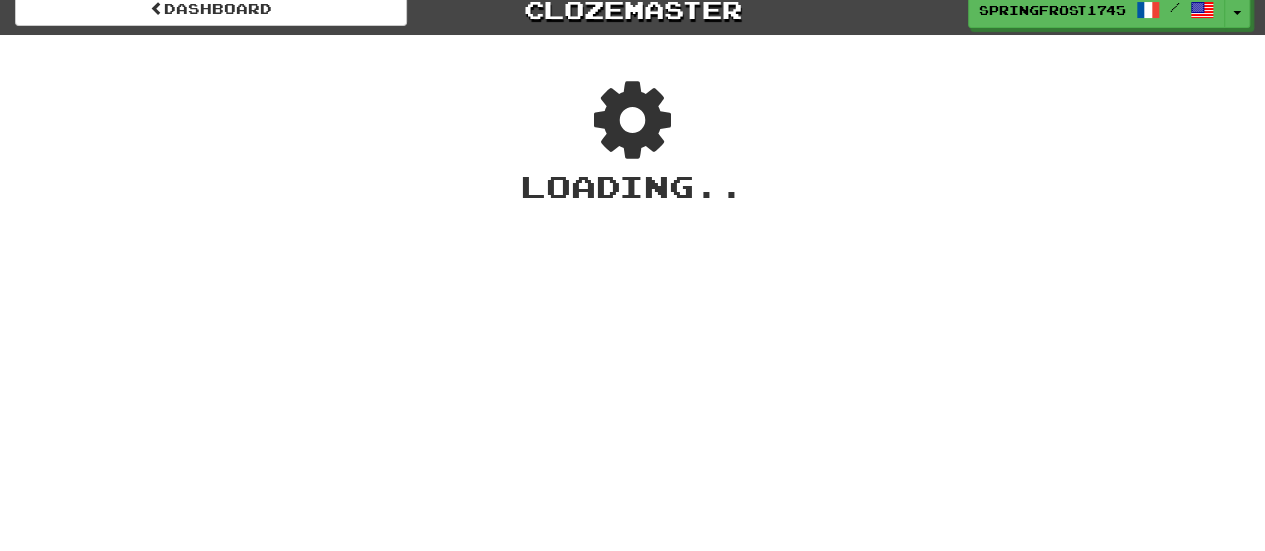 scroll, scrollTop: 0, scrollLeft: 0, axis: both 